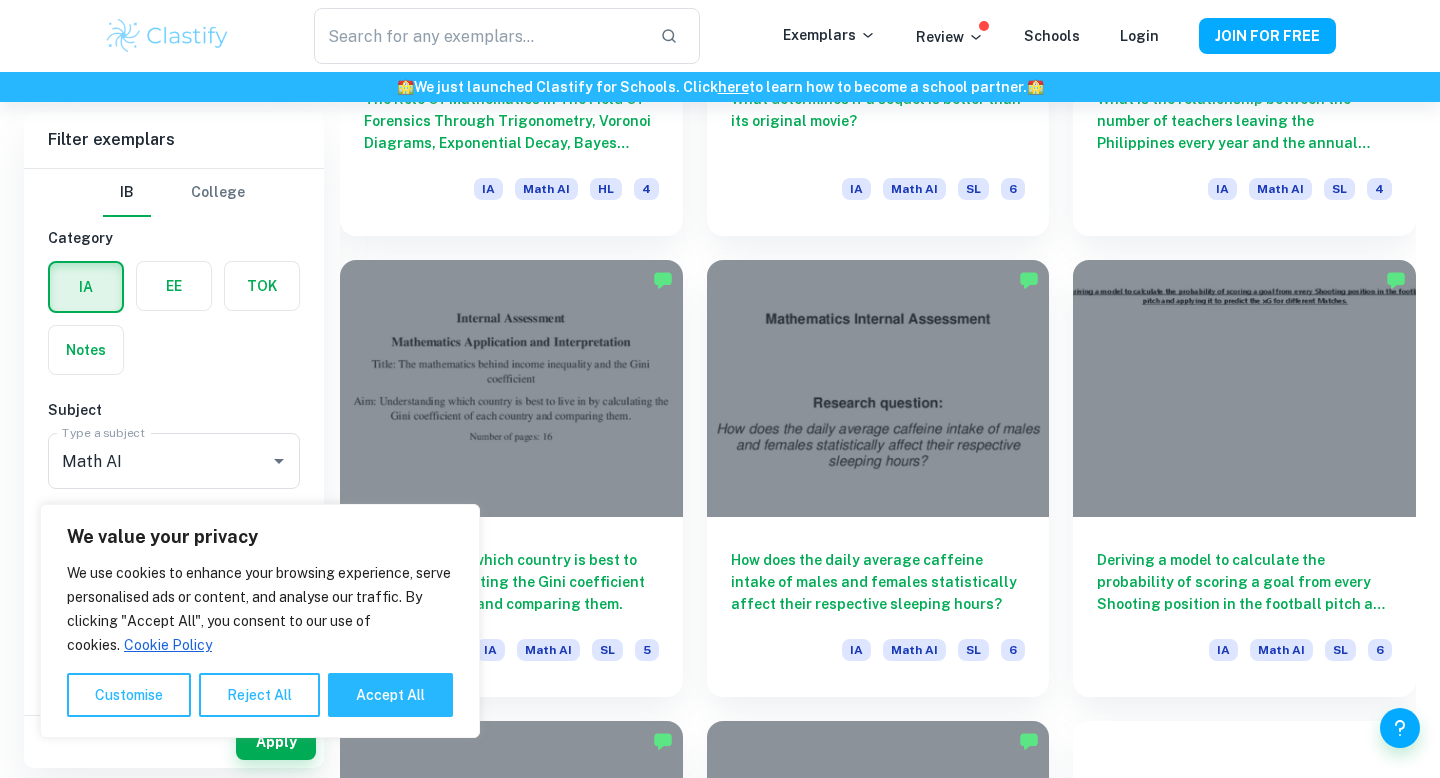 scroll, scrollTop: 7336, scrollLeft: 0, axis: vertical 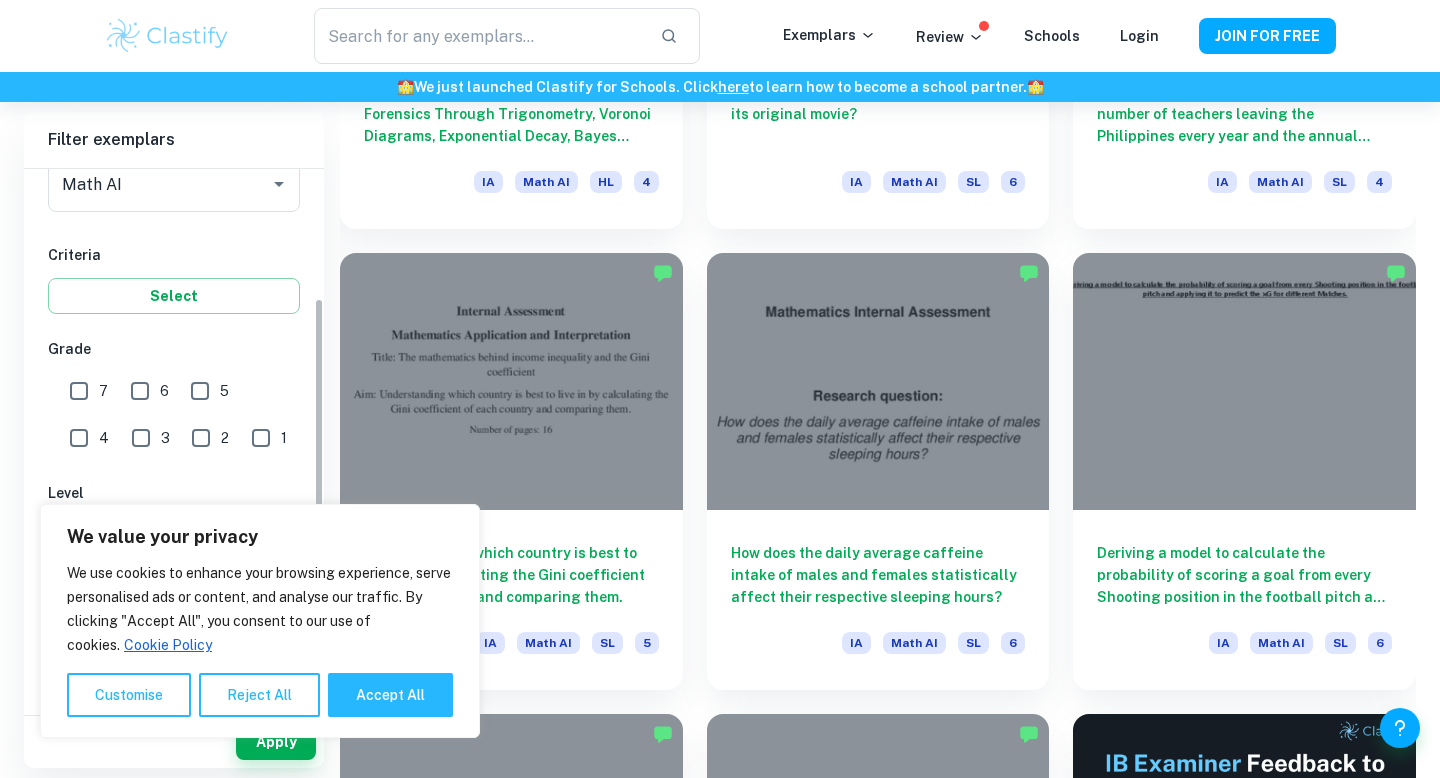 click on "7" at bounding box center [79, 391] 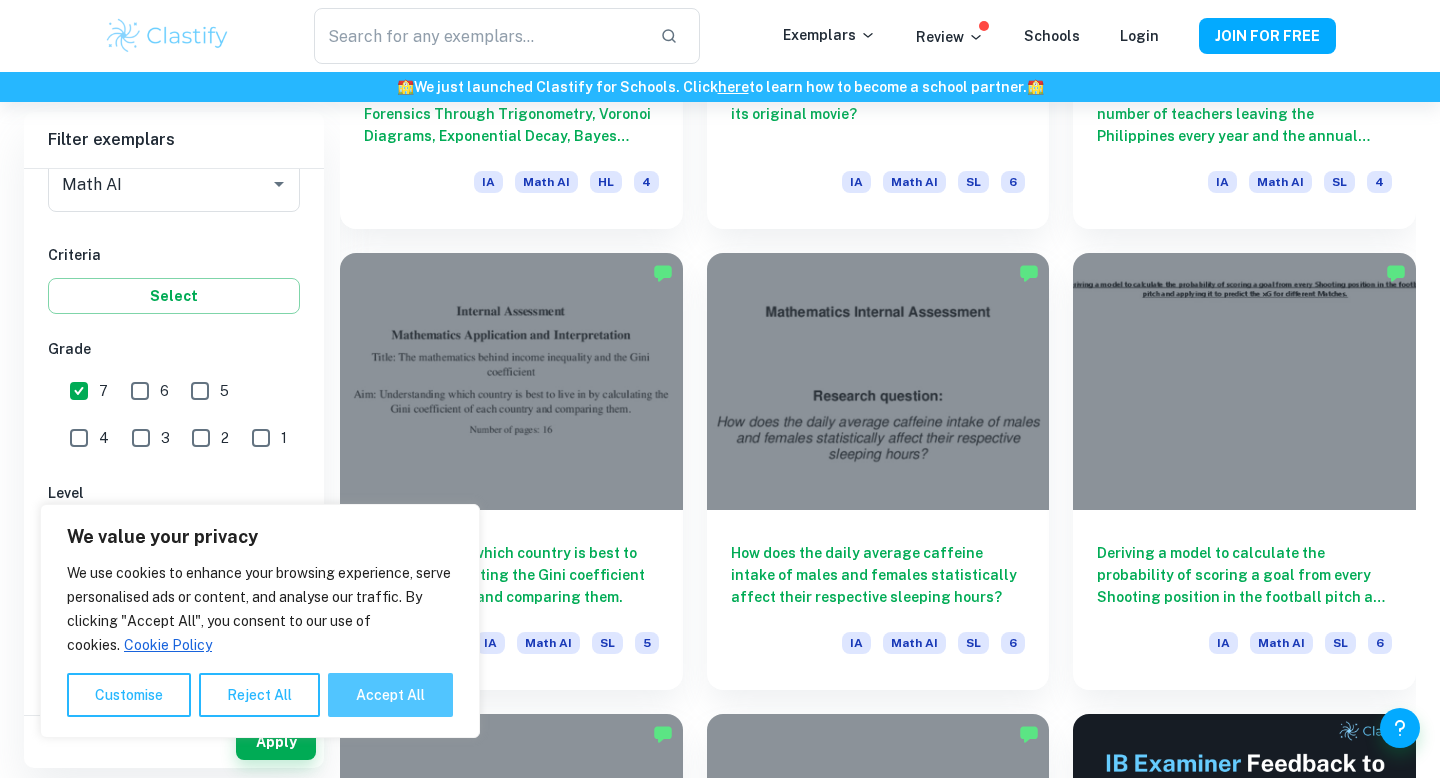 click on "Accept All" at bounding box center [390, 695] 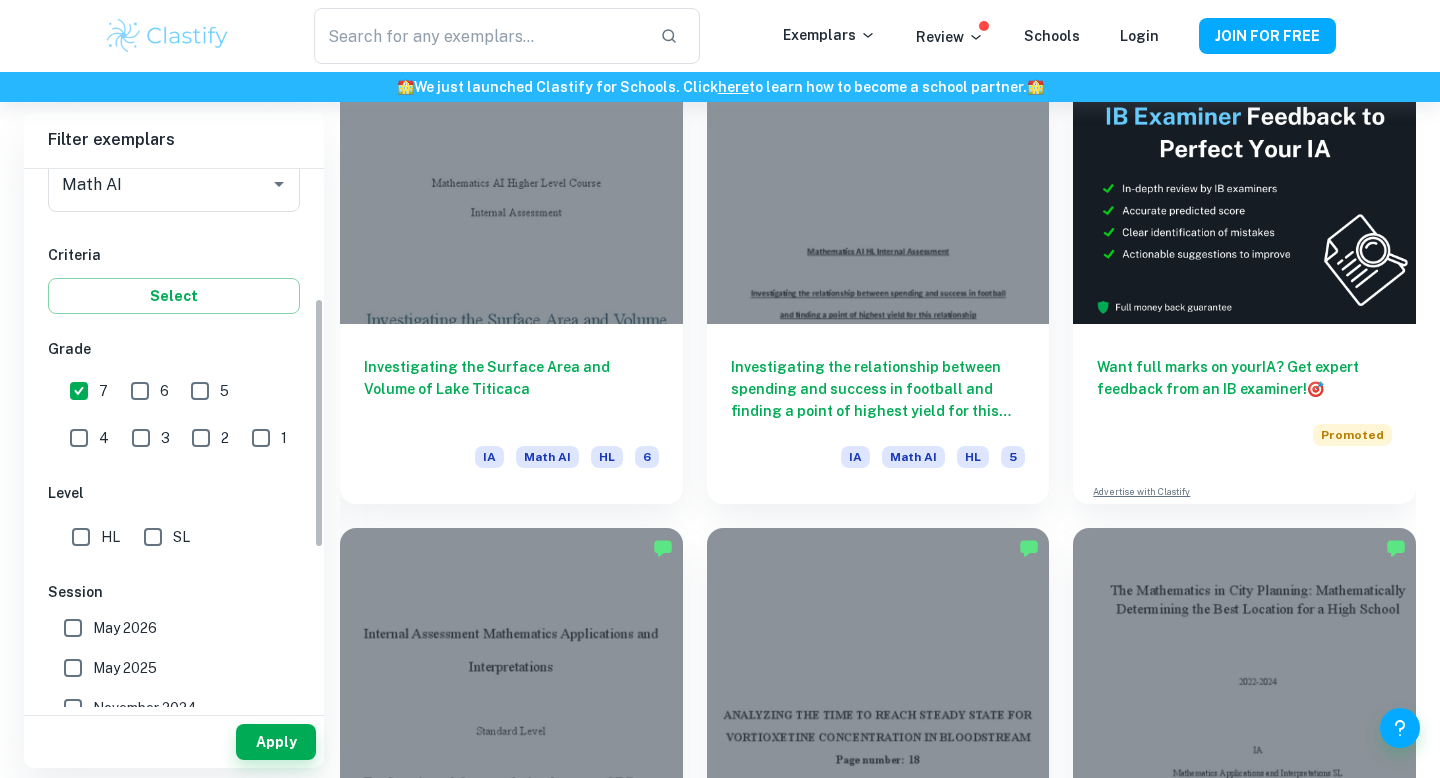 scroll, scrollTop: 626, scrollLeft: 0, axis: vertical 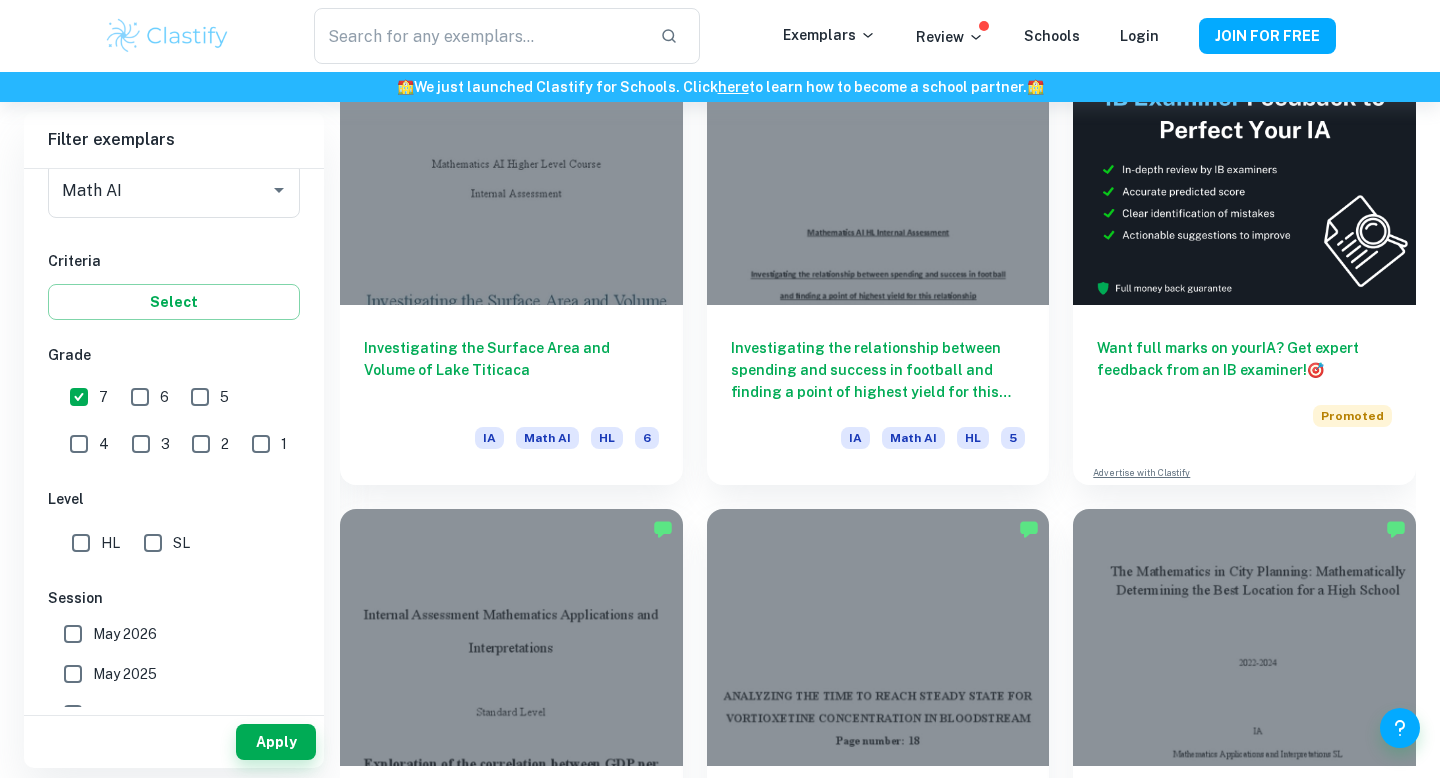 click on "SL" at bounding box center [153, 543] 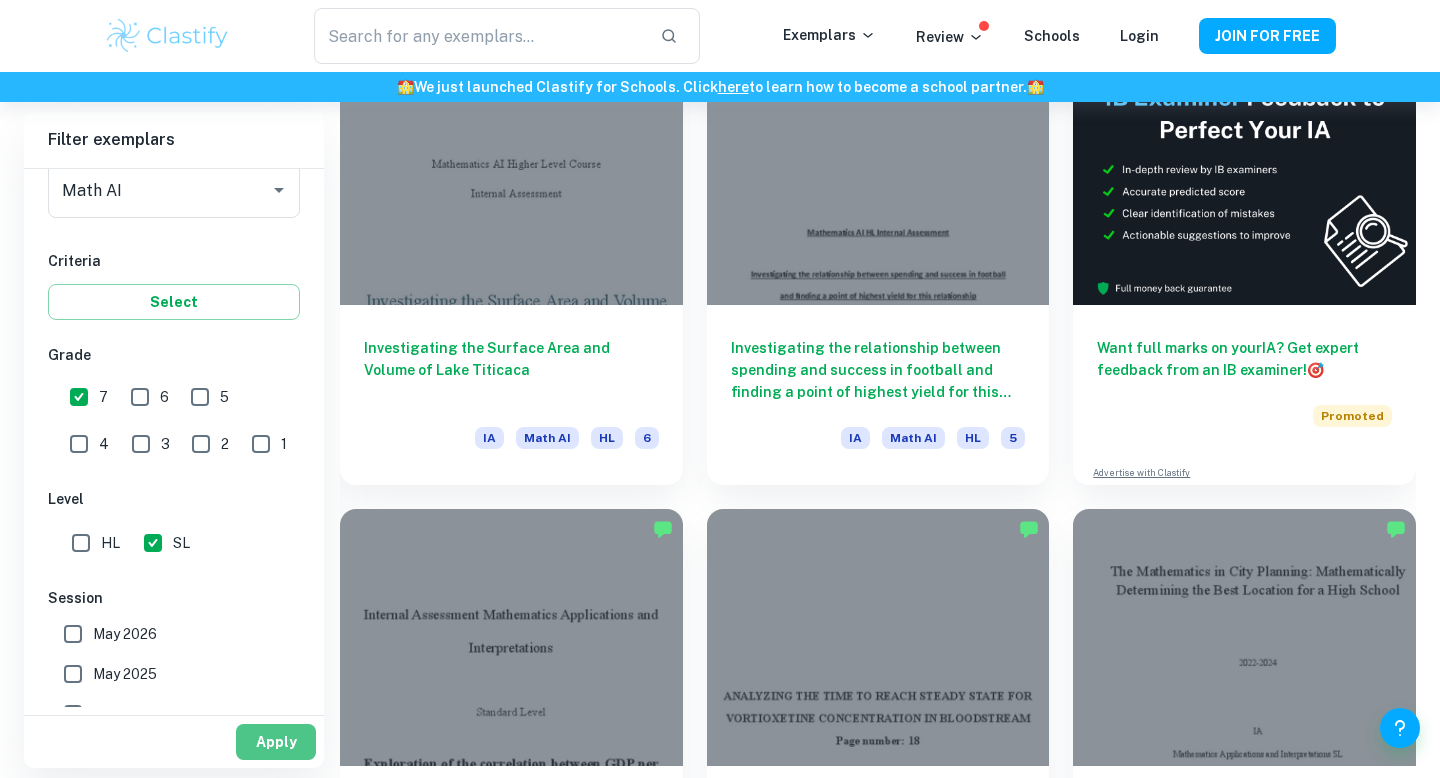 click on "Apply" at bounding box center [276, 742] 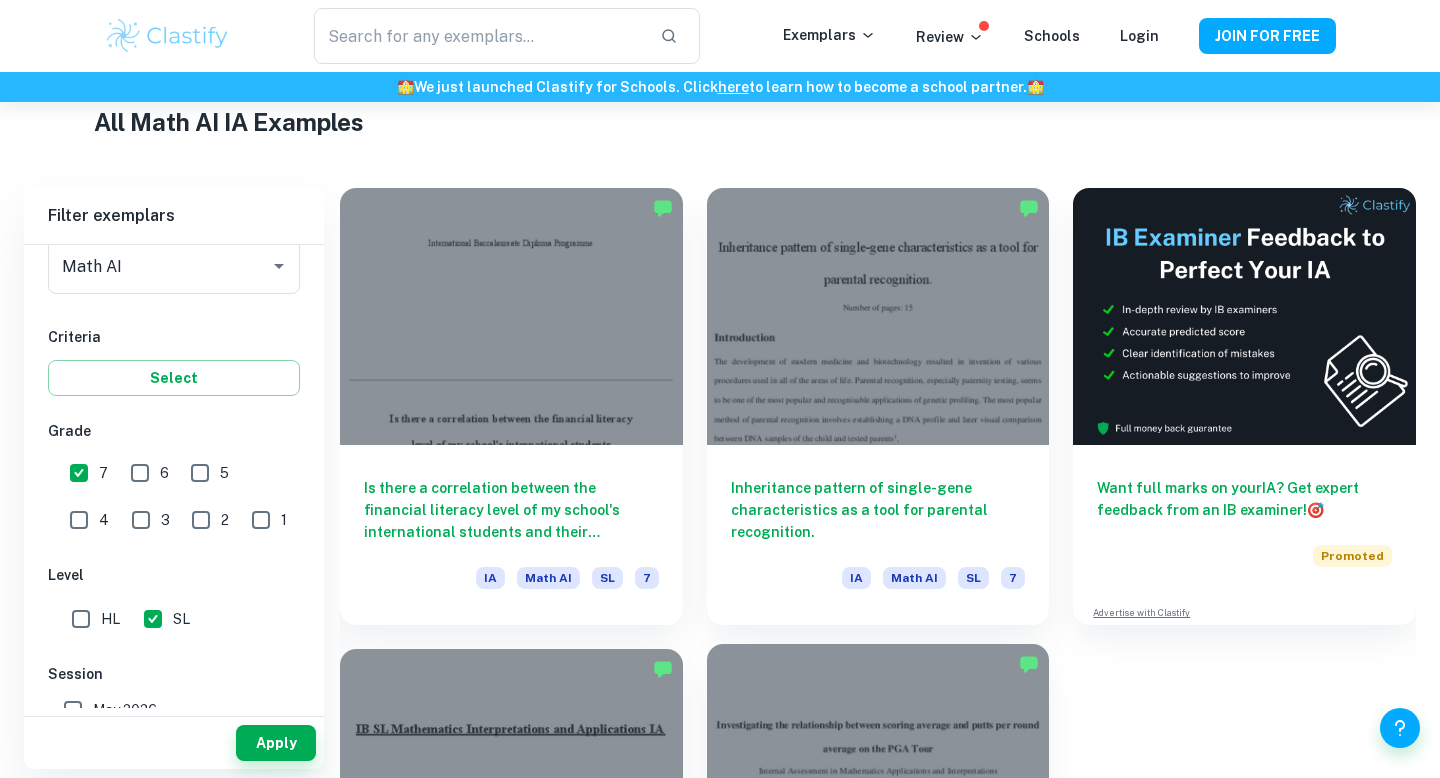 scroll, scrollTop: 491, scrollLeft: 0, axis: vertical 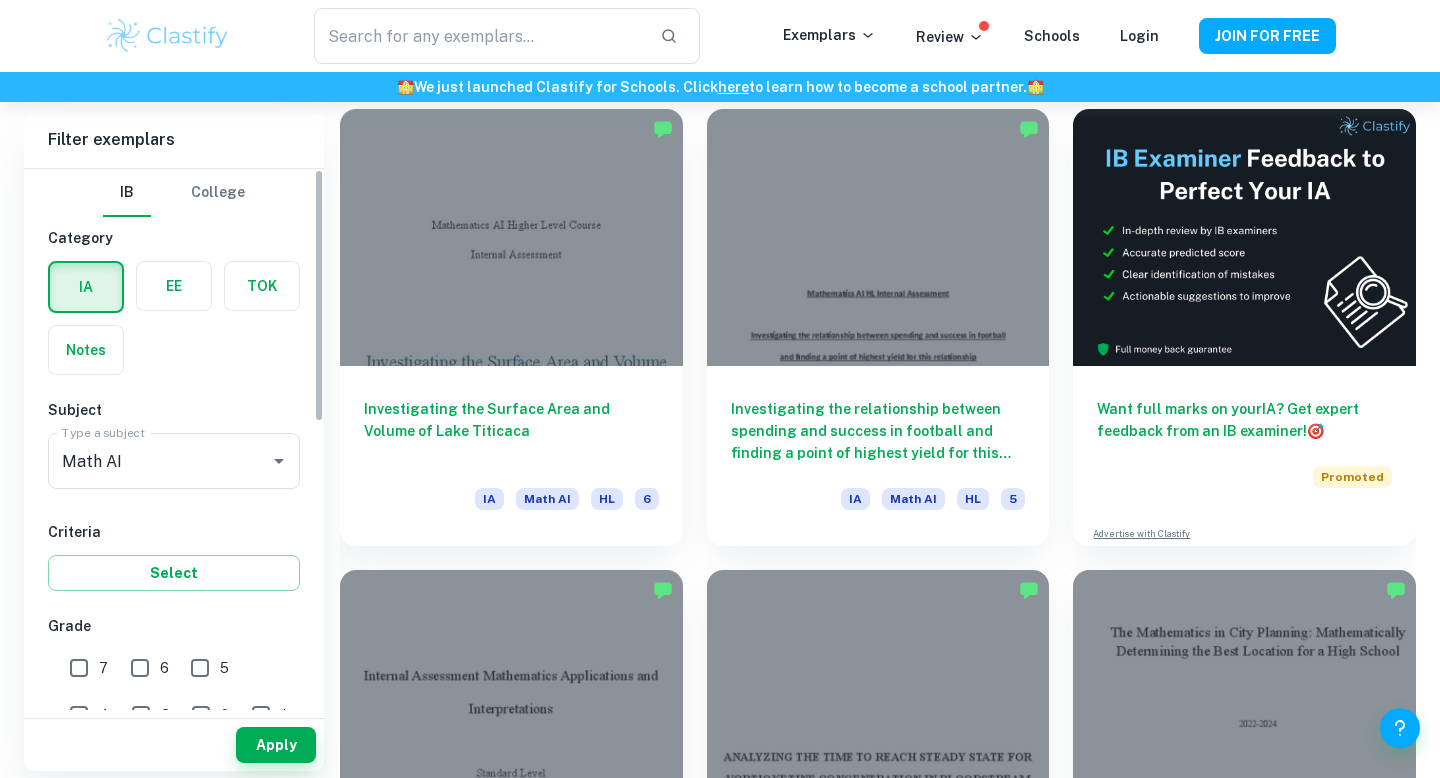 click on "Type a subject Math AI Type a subject" at bounding box center [174, 465] 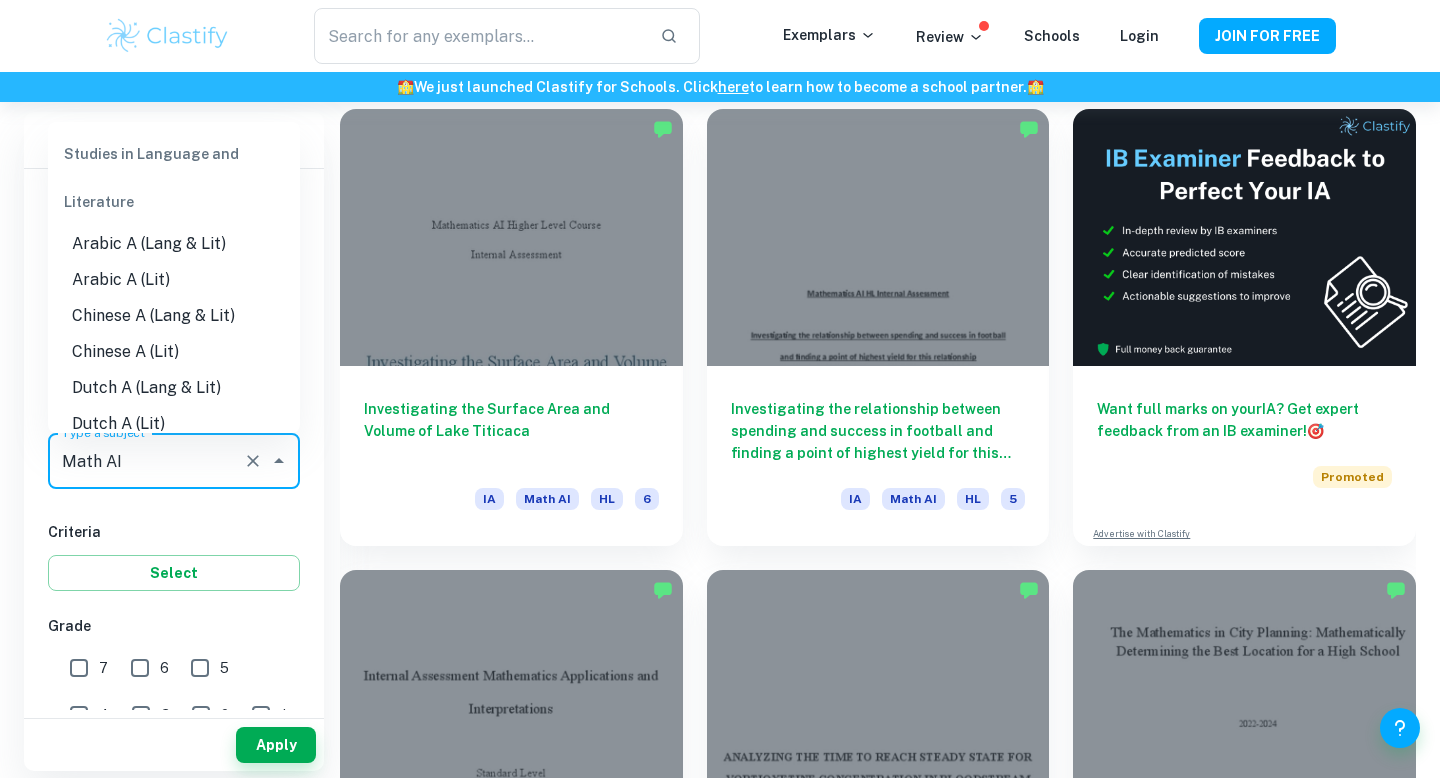 click on "Math AI" at bounding box center (146, 461) 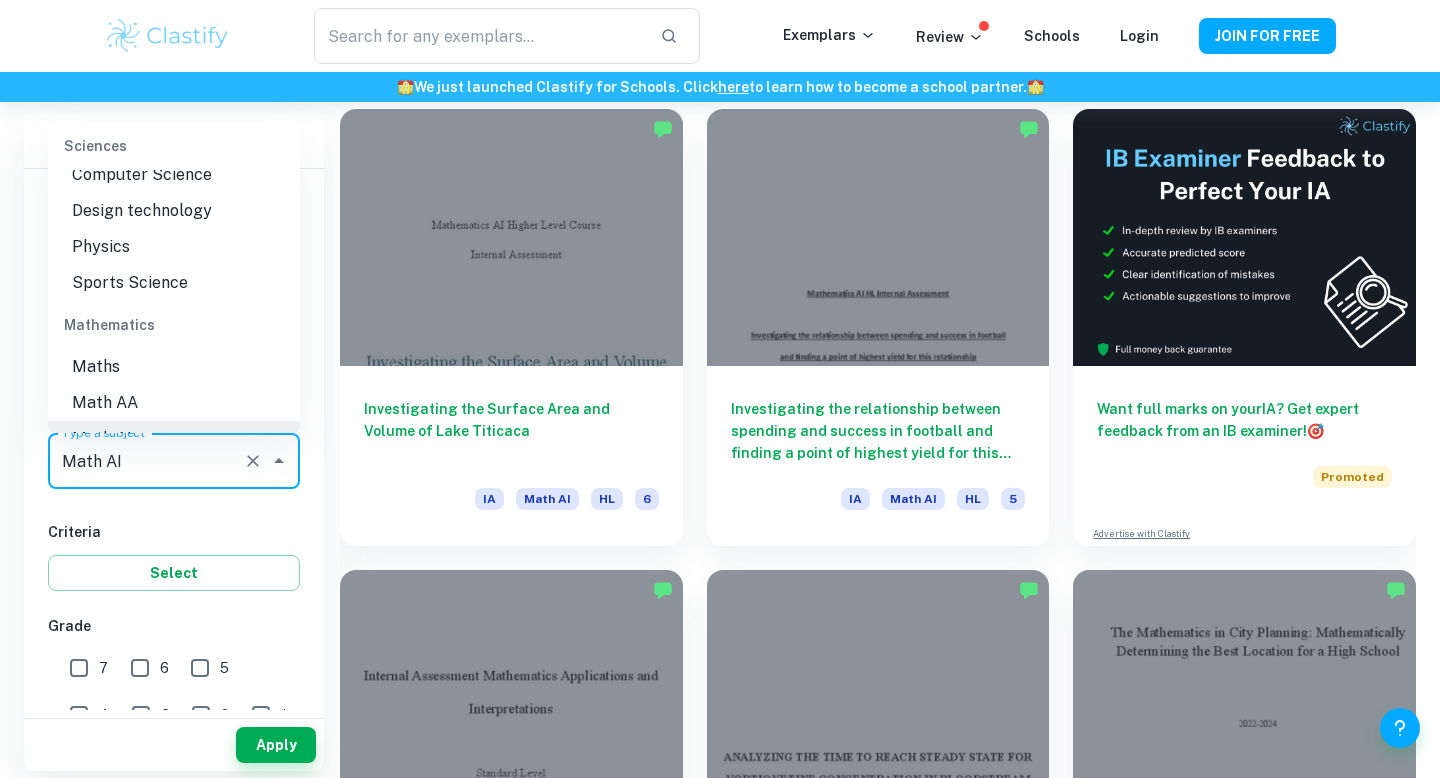 click on "Math AI" at bounding box center (146, 461) 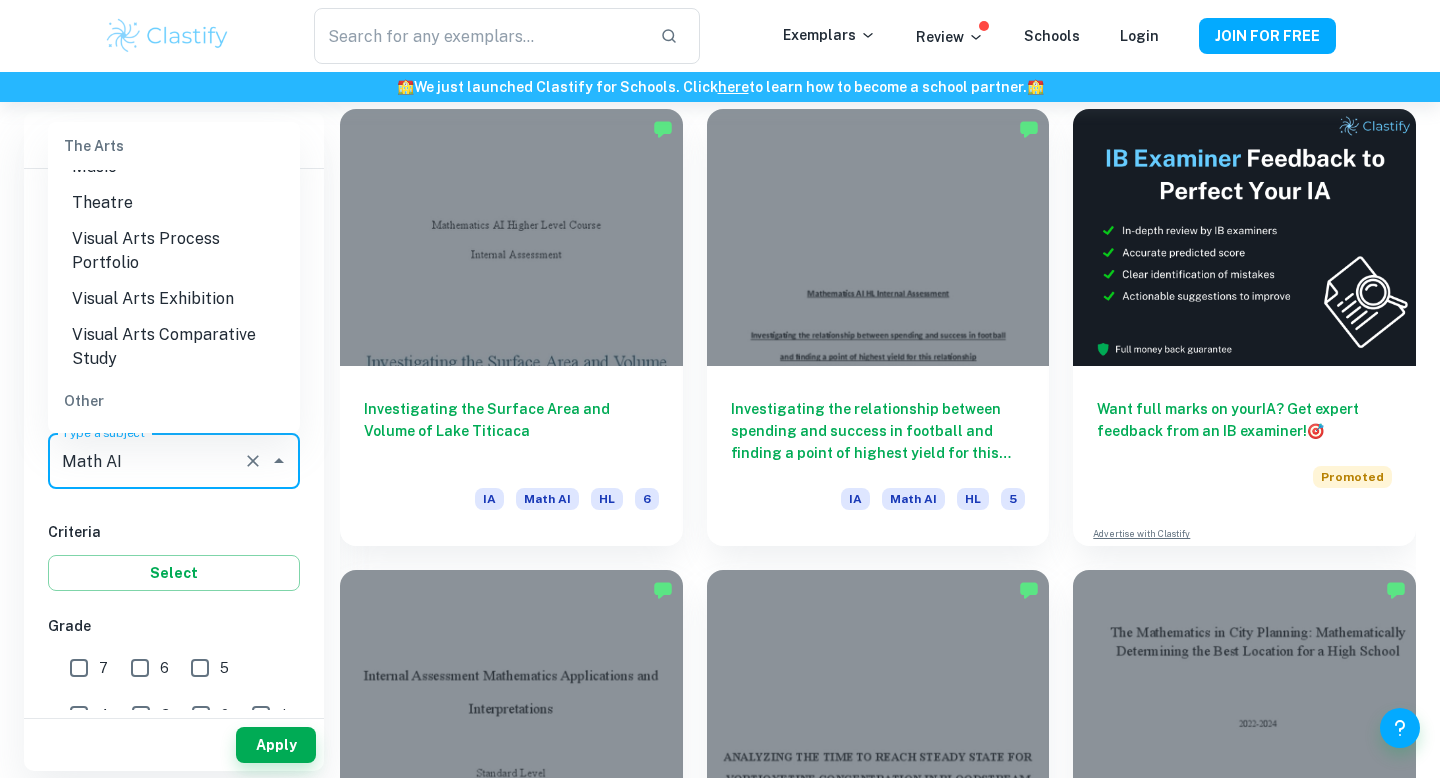 scroll, scrollTop: 2993, scrollLeft: 0, axis: vertical 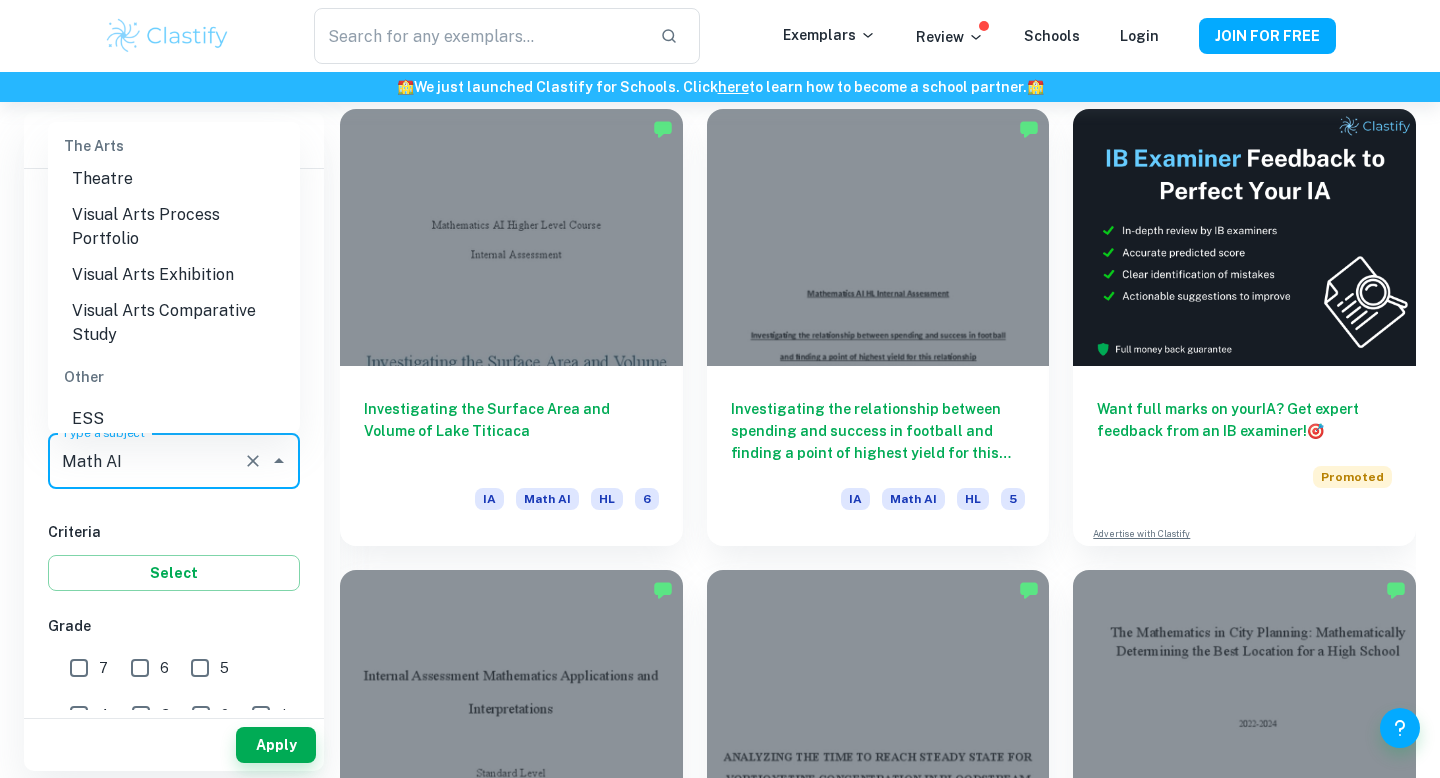 click on "Filter exemplars IB College Category IA EE TOK Notes Subject Type a subject Math AI Type a subject Criteria Select Grade 7 6 5 4 3 2 1 Level HL SL Session May 2026 May 2025 November 2024 May 2024 November 2023 May 2023 November 2022 May 2022 November 2021 May 2021 Other   Apply   Investigating the Surface Area and Volume  of Lake Titicaca IA Math AI HL 6  Investigating the relationship between spending and success in football and finding a point of highest yield for this relationship. IA Math AI HL 5 Want full marks on your  IA ? Get expert feedback from an IB examiner!  🎯 Promoted Advertise with Clastify Exploration of the correlation between GDP per capita and the percentage of women in parliaments. IA Math AI SL 6 Analyzing the time to reach steady state for Vortioxetine concentration in bloodstream IA Math AI HL 6 The Mathematics in City Planning: Mathematically Determining the Best Location for a High School IA Math AI SL 6 🚀 Promoted Advertise with Clastify   IA Math AI HL 5 IA Math AI SL 5 IA HL" at bounding box center [720, 3826] 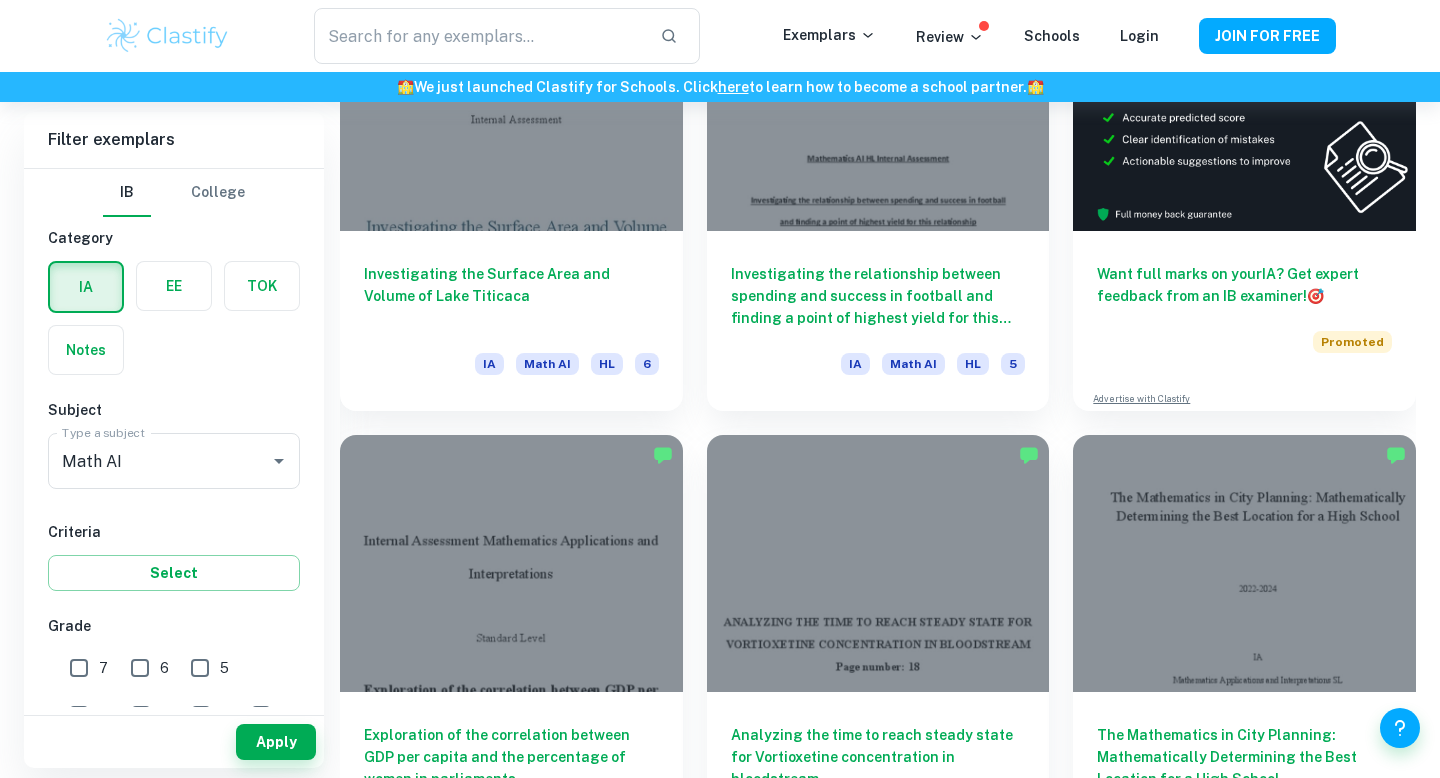 scroll, scrollTop: 717, scrollLeft: 0, axis: vertical 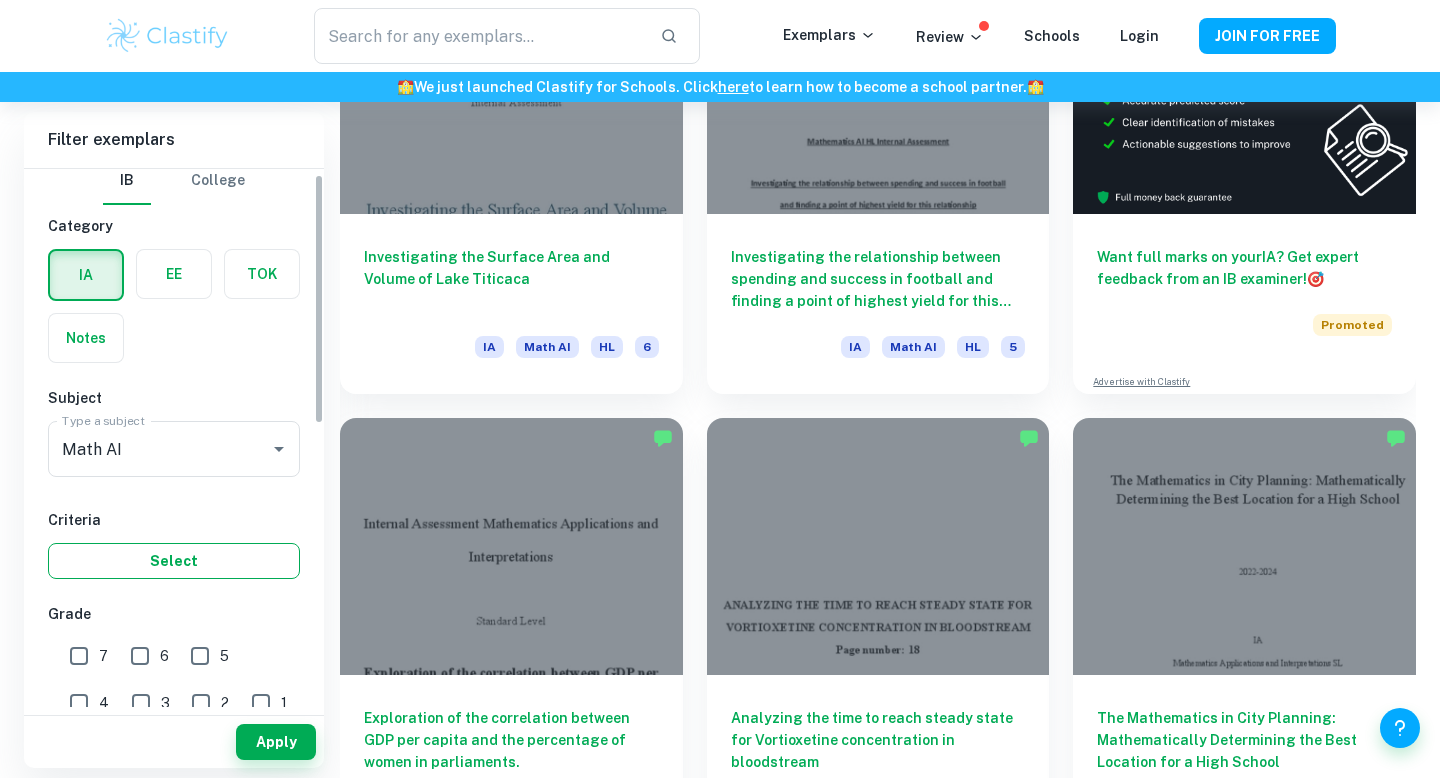 click on "Select" at bounding box center (174, 561) 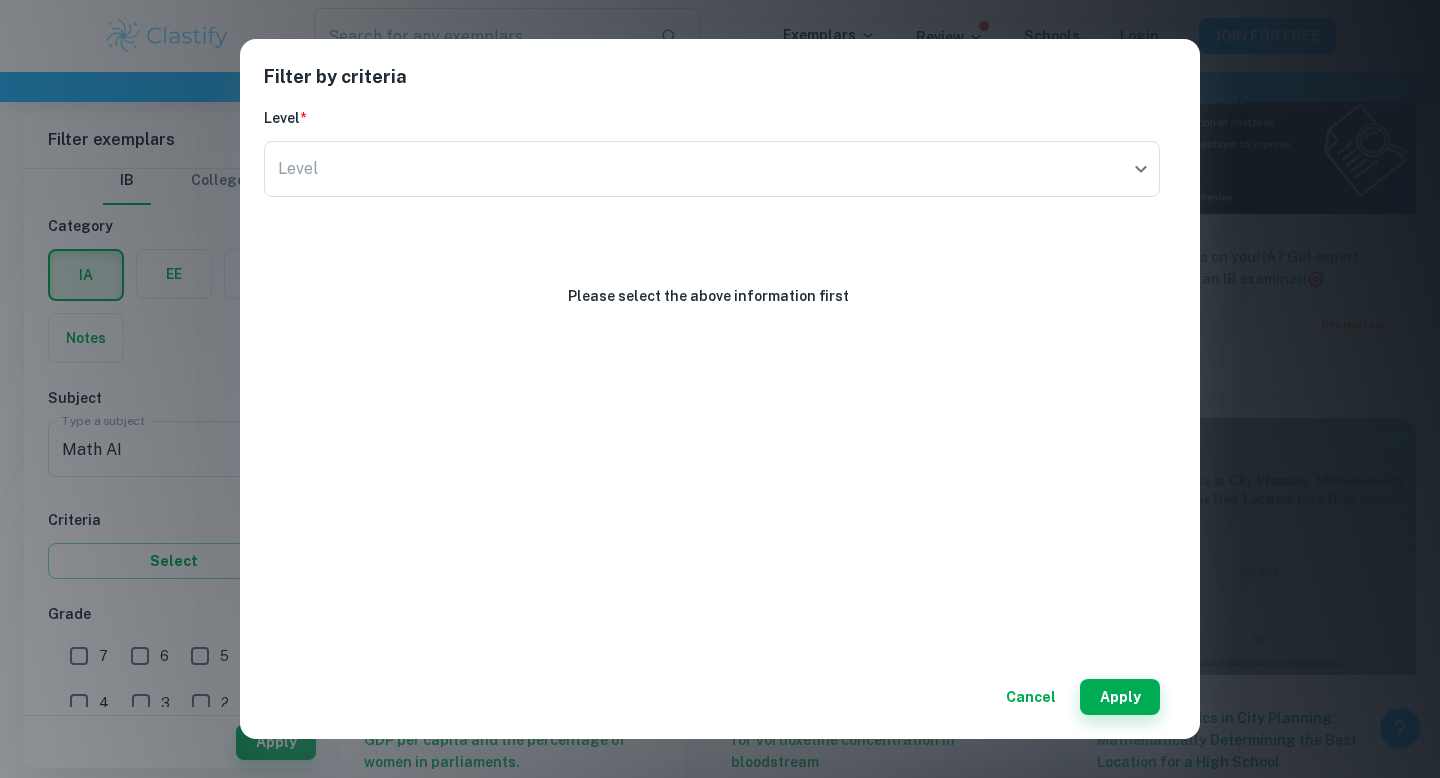 click on "Level ​ Level" at bounding box center [712, 173] 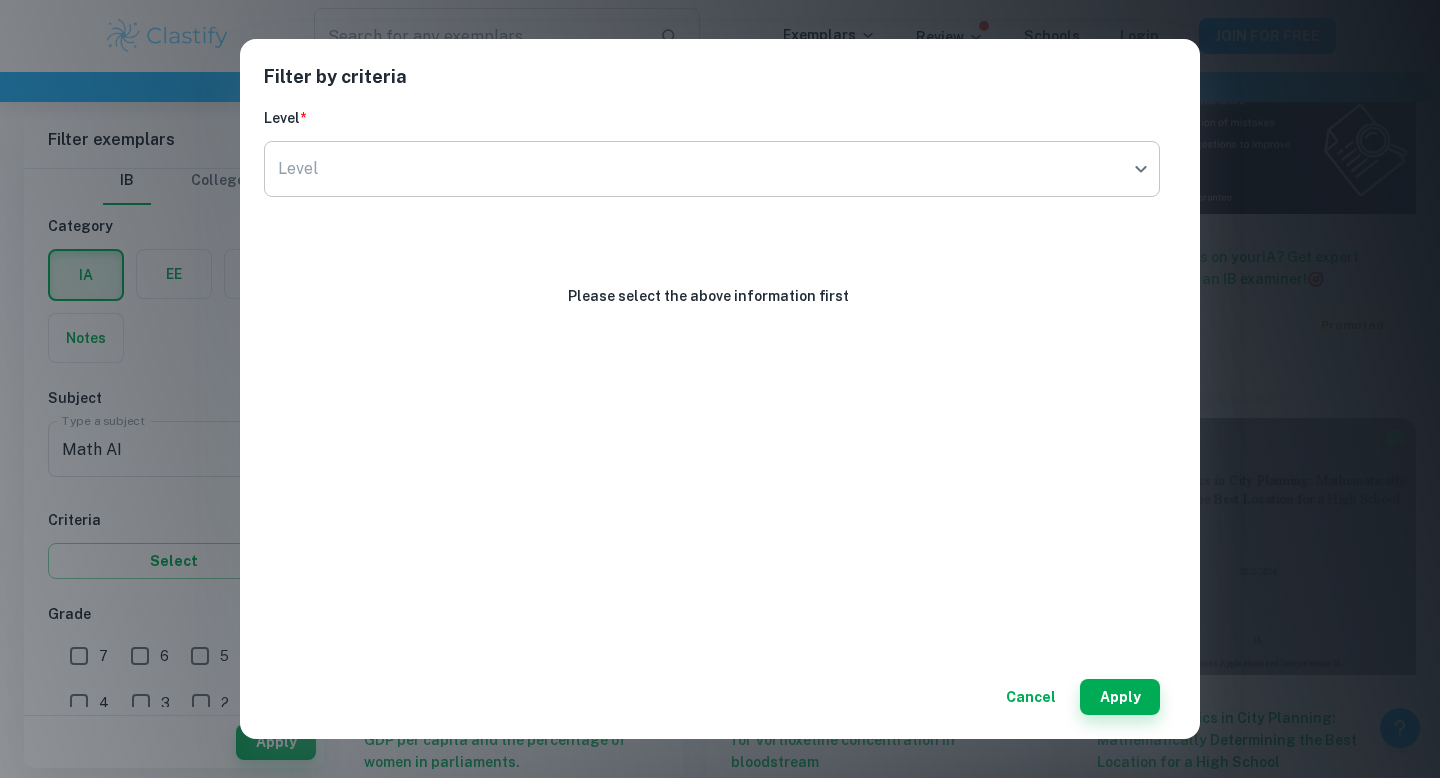 click on "We value your privacy We use cookies to enhance your browsing experience, serve personalised ads or content, and analyse our traffic. By clicking "Accept All", you consent to our use of cookies.   Cookie Policy Customise   Reject All   Accept All   Customise Consent Preferences   We use cookies to help you navigate efficiently and perform certain functions. You will find detailed information about all cookies under each consent category below. The cookies that are categorised as "Necessary" are stored on your browser as they are essential for enabling the basic functionalities of the site. ...  Show more For more information on how Google's third-party cookies operate and handle your data, see:   Google Privacy Policy Necessary Always Active Necessary cookies are required to enable the basic features of this site, such as providing secure log-in or adjusting your consent preferences. These cookies do not store any personally identifiable data. Functional Analytics Performance Advertisement Uncategorised" at bounding box center (720, -226) 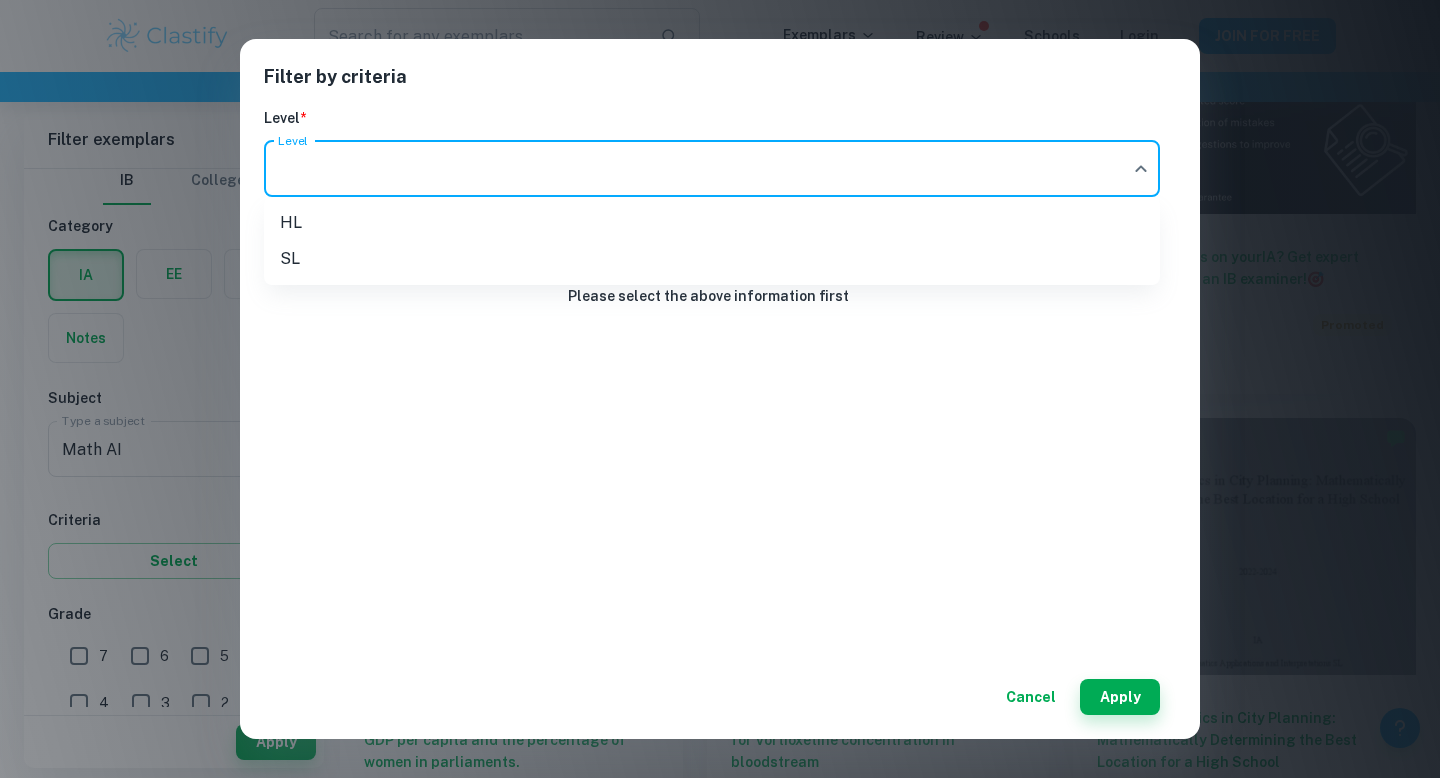 click at bounding box center (720, 389) 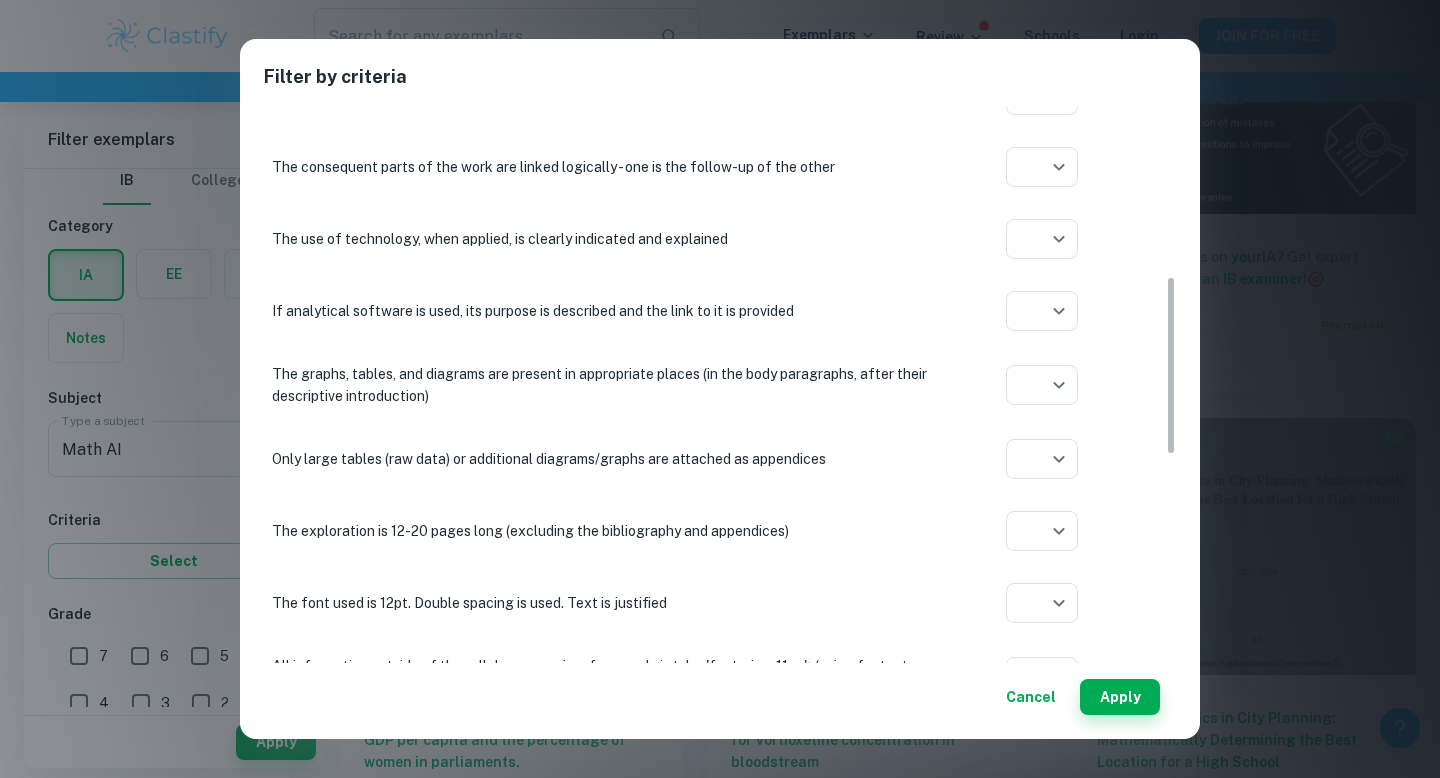 scroll, scrollTop: 1162, scrollLeft: 0, axis: vertical 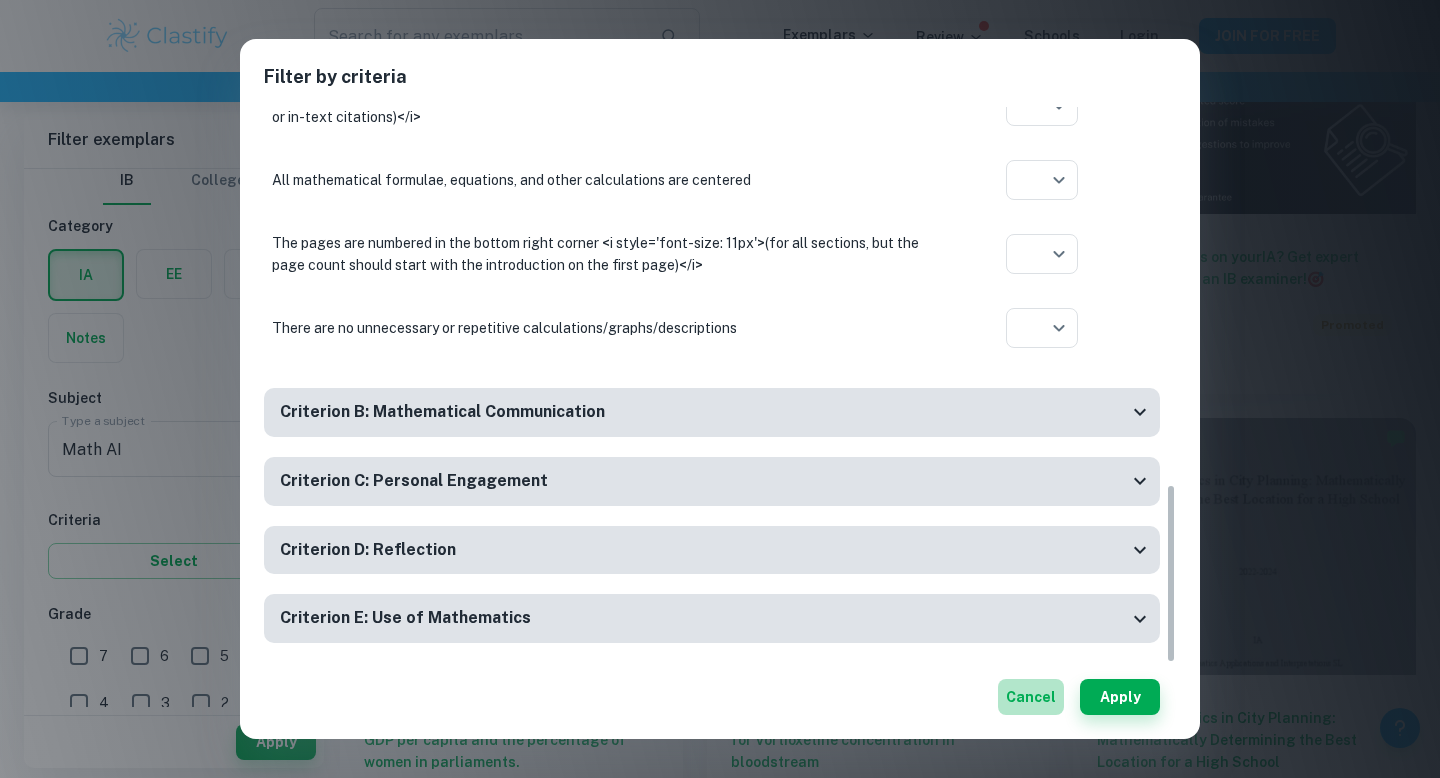 click on "Cancel" at bounding box center [1031, 697] 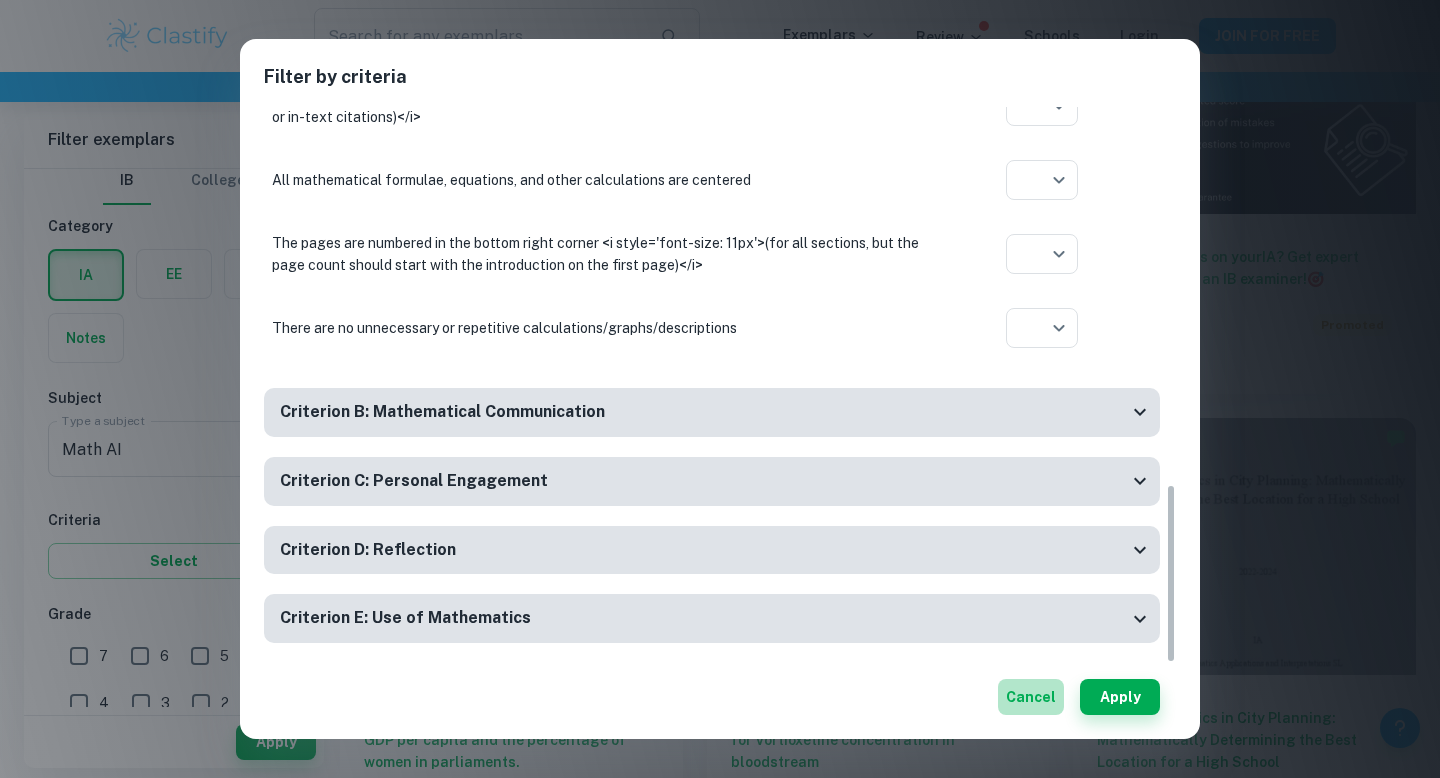 scroll, scrollTop: 0, scrollLeft: 0, axis: both 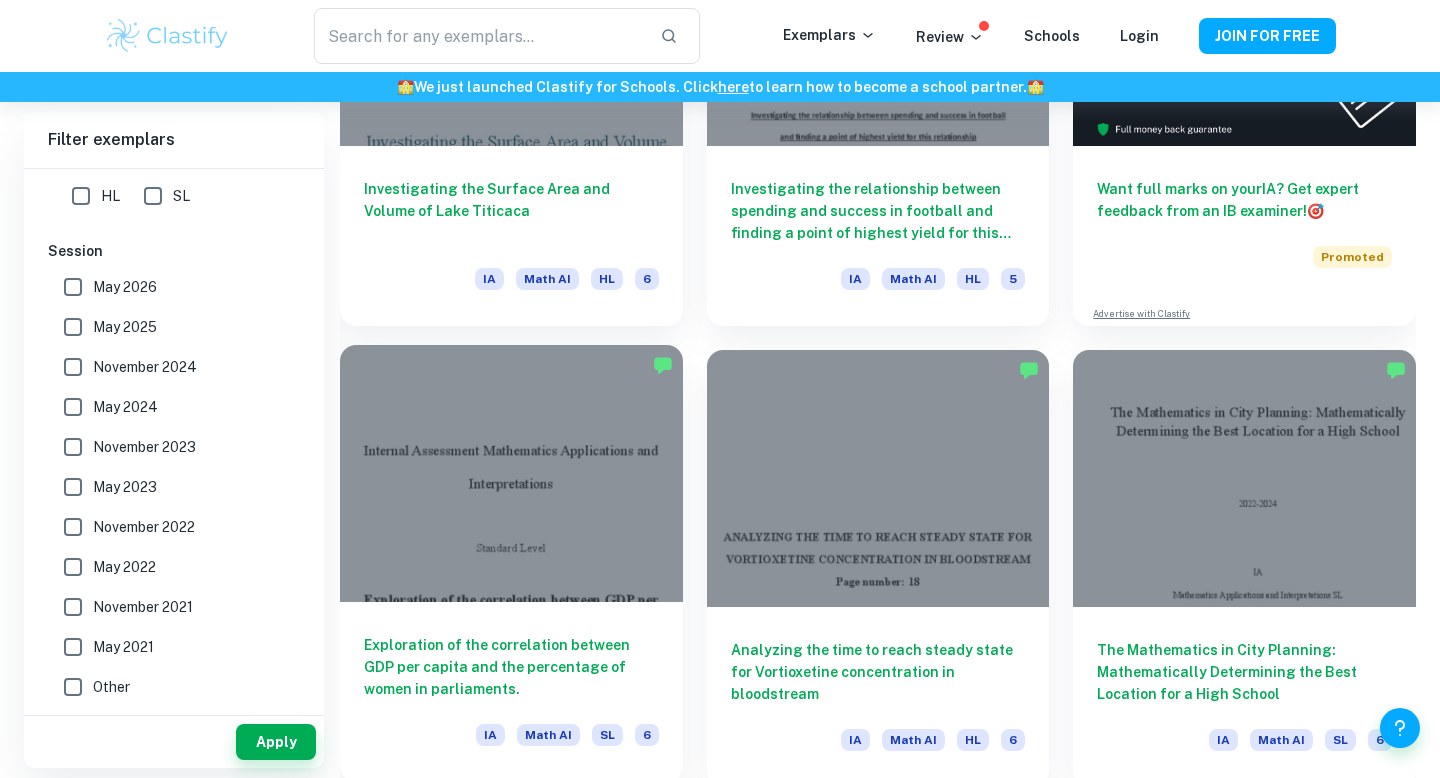 click on "Exploration of the correlation between GDP per capita and the percentage of women in parliaments. IA Math AI SL 6" at bounding box center [511, 692] 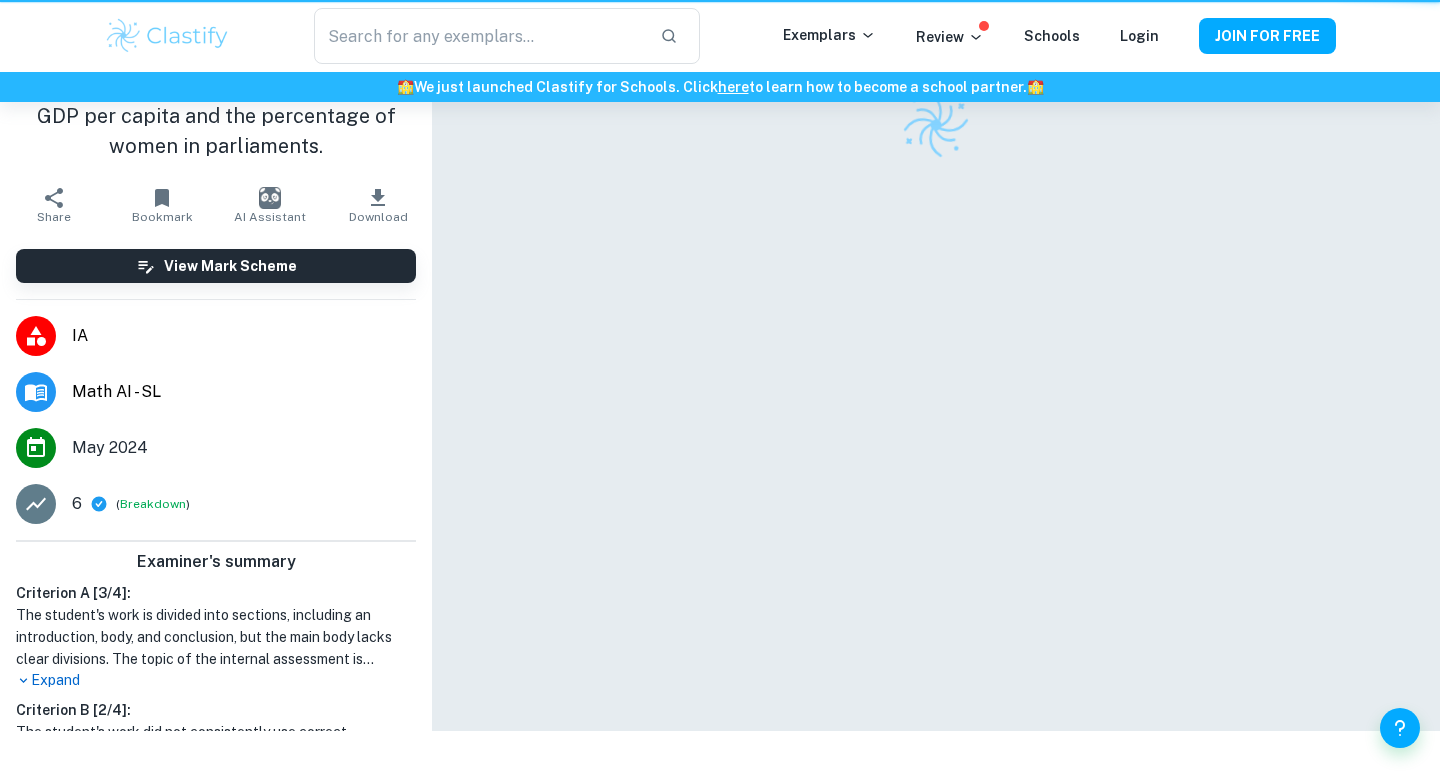 scroll, scrollTop: 0, scrollLeft: 0, axis: both 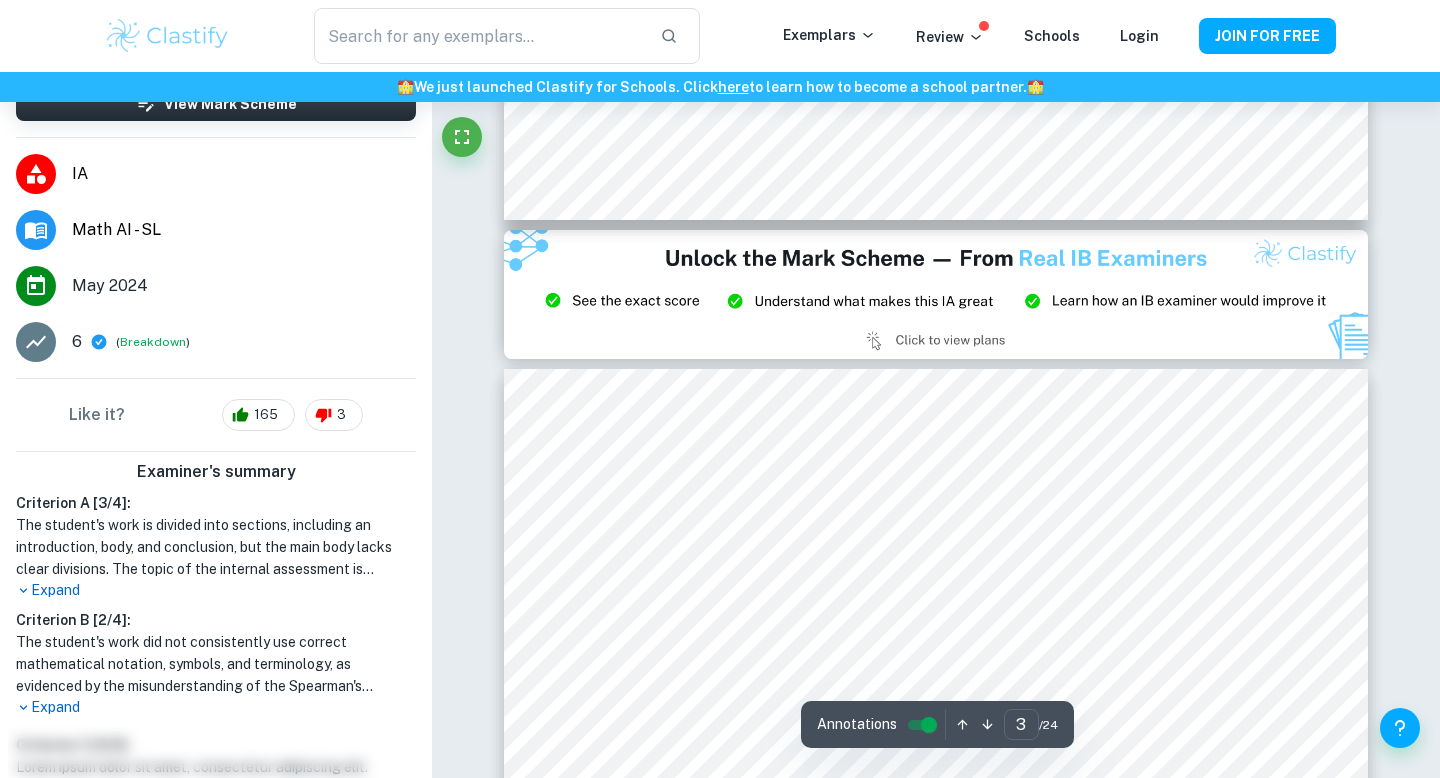 type on "2" 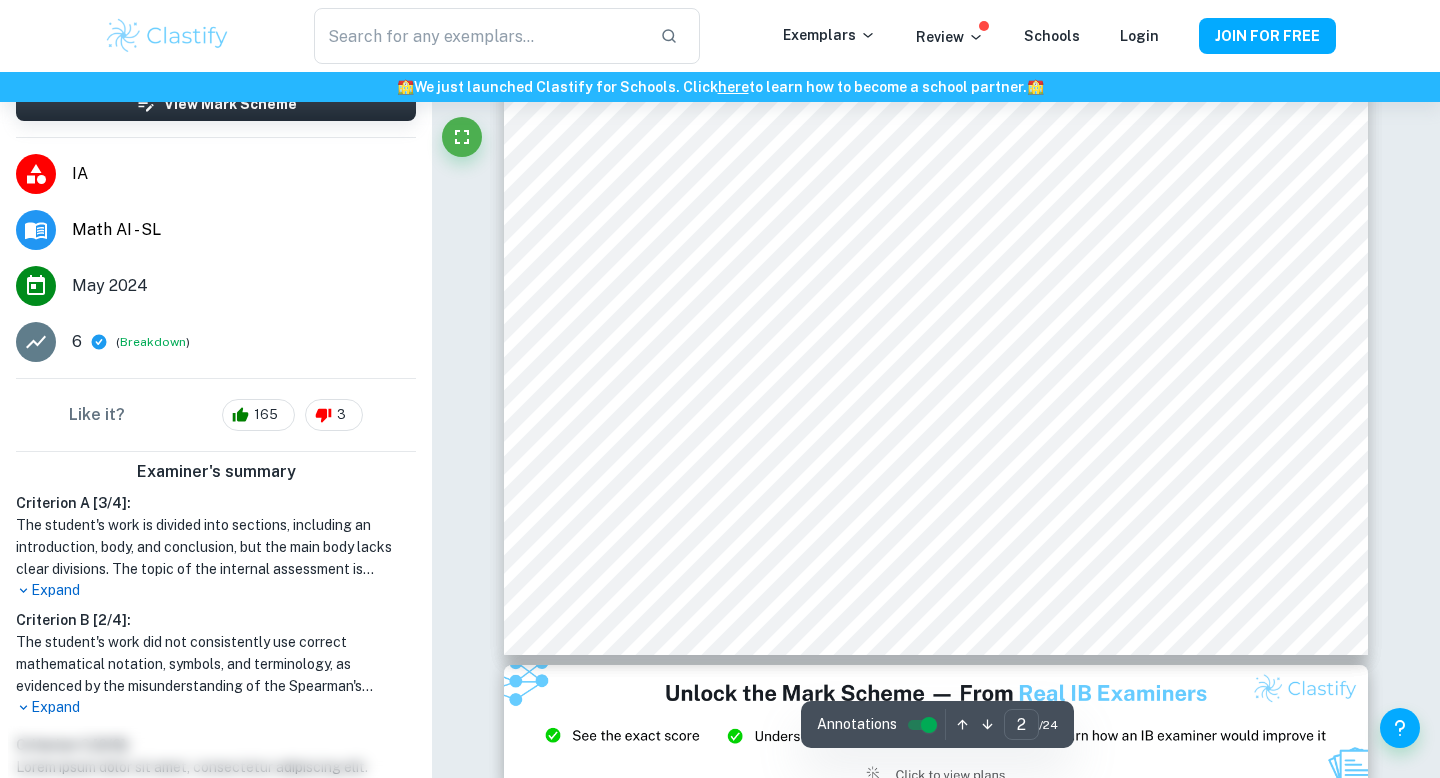scroll, scrollTop: 2059, scrollLeft: 0, axis: vertical 